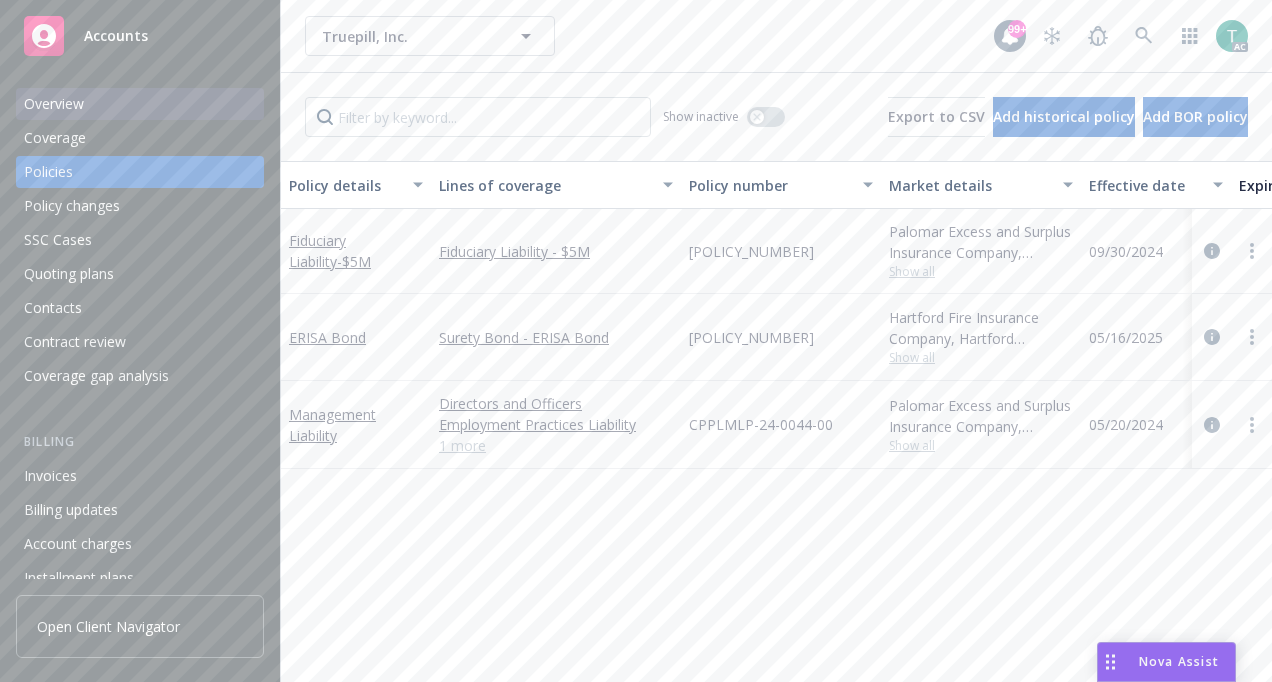 scroll, scrollTop: 0, scrollLeft: 0, axis: both 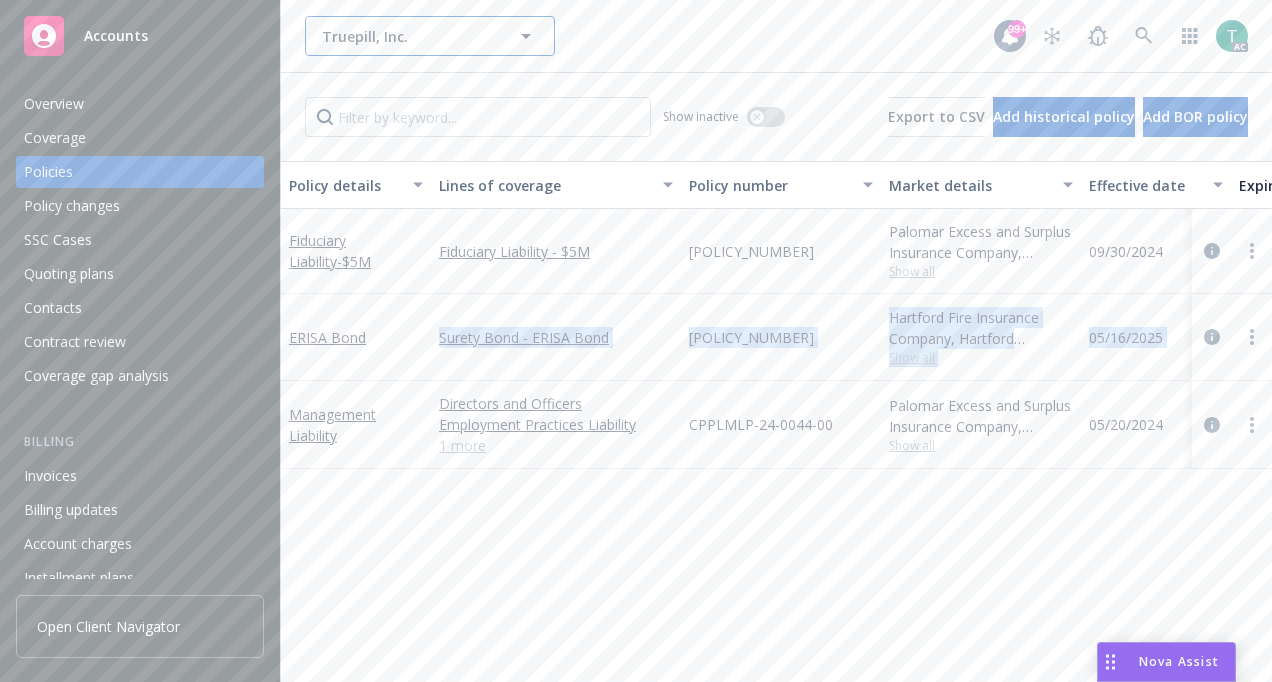 click on "Truepill, Inc." at bounding box center (408, 36) 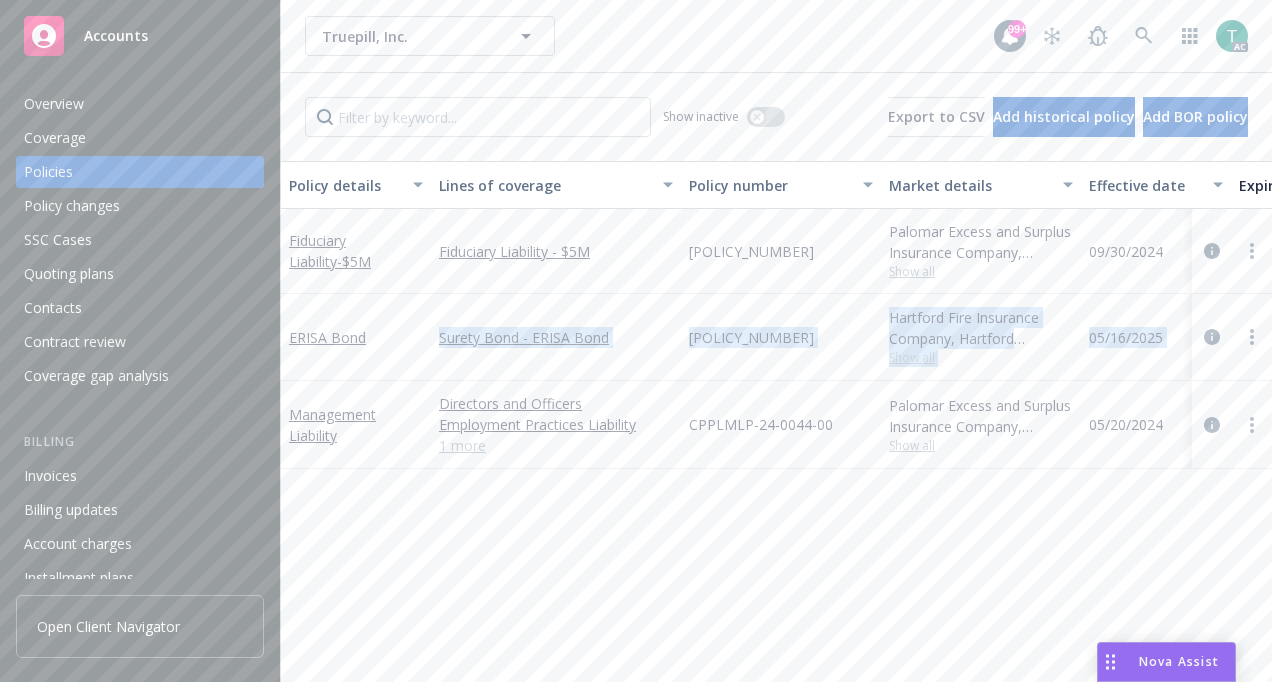 type 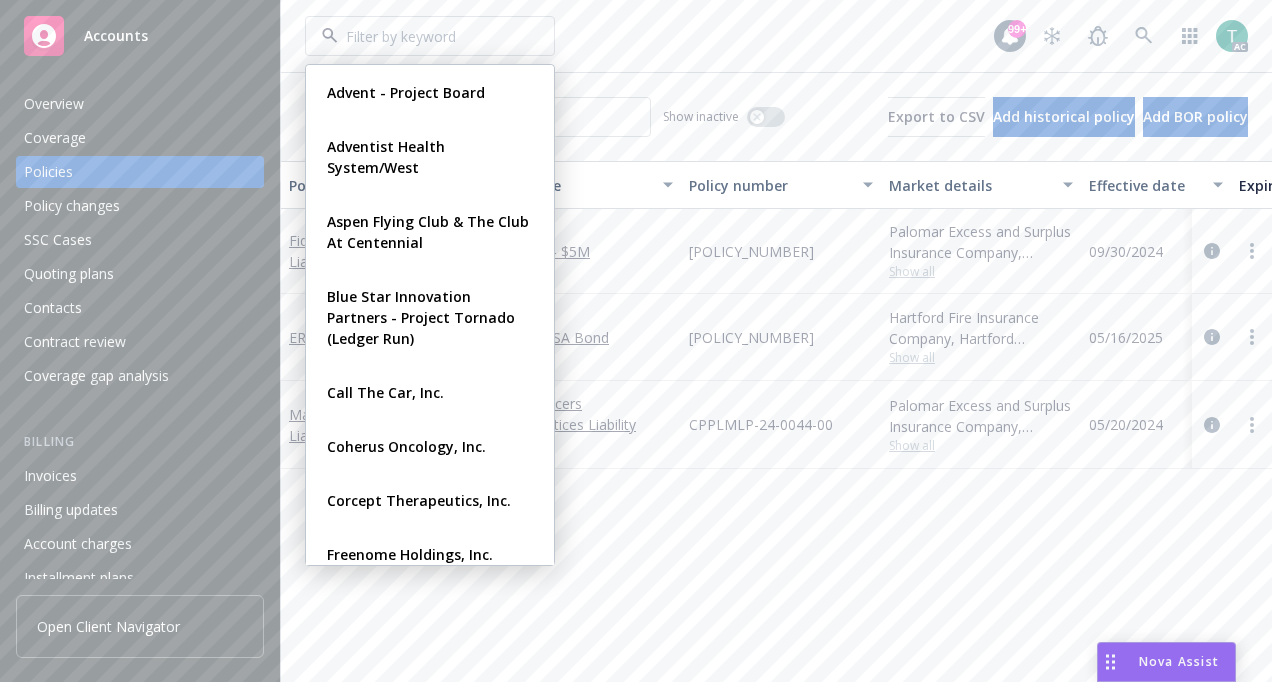 click on "Advent - Project Board  Type Commercial [COMPANY]/[COMPANY] Type Commercial [COMPANY]  & The Club At Centennial Type Commercial FEIN [FEIN] Blue Star Innovation Partners - Project Tornado (Ledger Run) Type Commercial Call The Car, Inc. Type Commercial FEIN [FEIN] [COMPANY], Inc. Type Commercial FEIN [FEIN] [COMPANY], Inc. Type Commercial FEIN [FEIN] [COMPANY], Inc. Type Commercial FEIN [FEIN]" at bounding box center (649, 36) 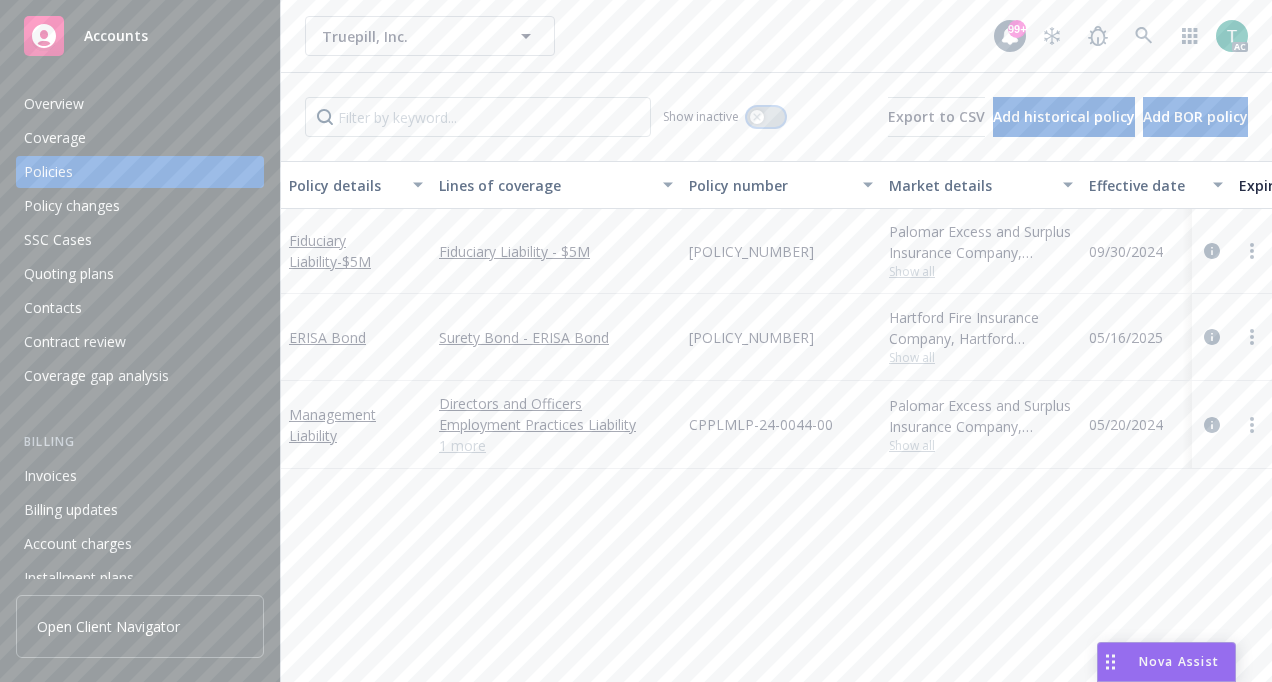 click 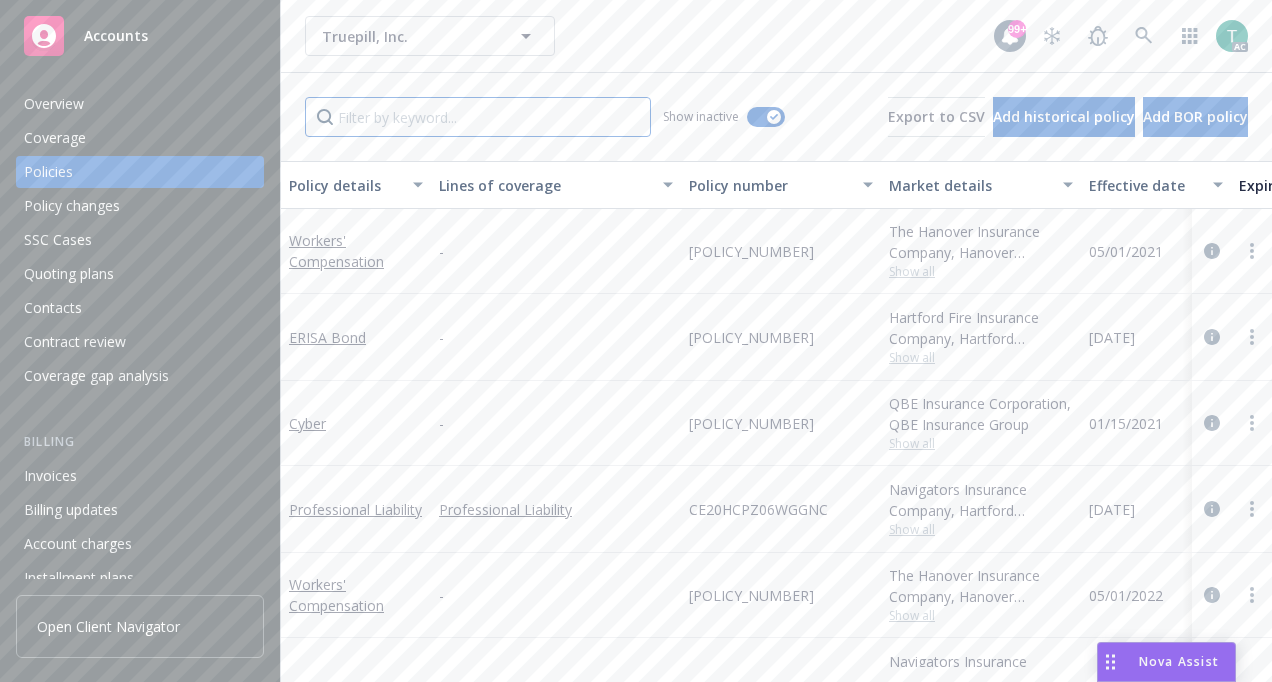 click at bounding box center [478, 117] 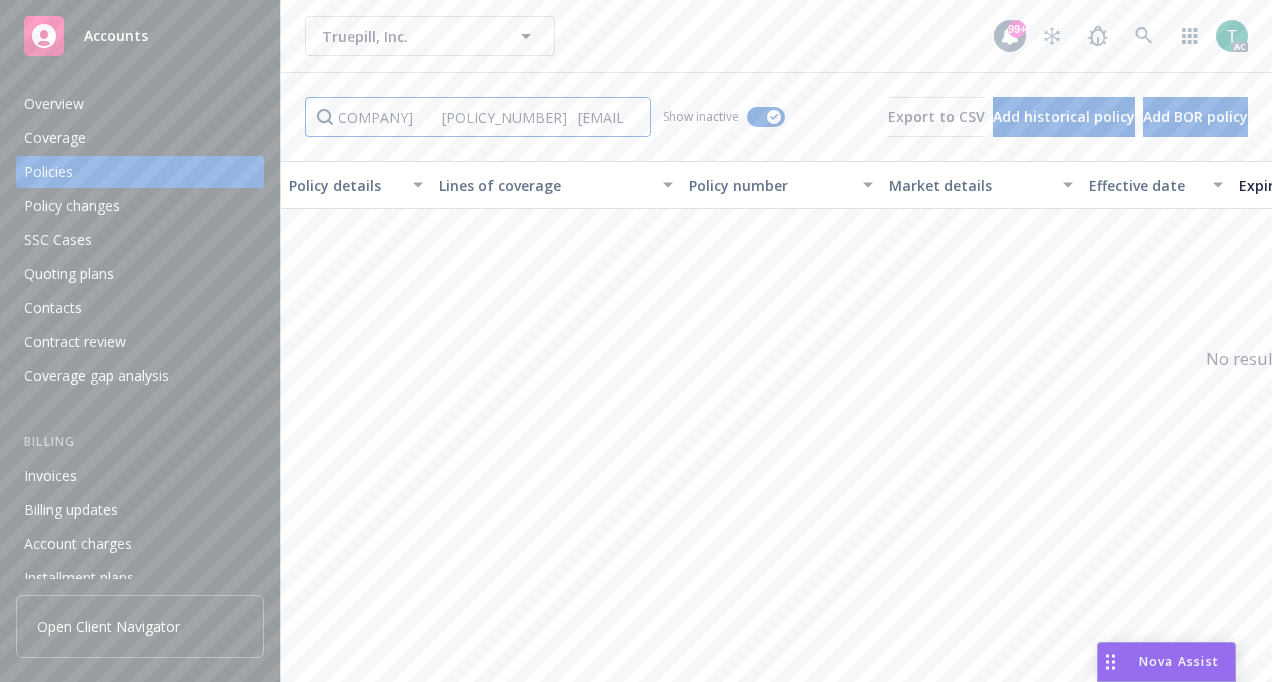 scroll, scrollTop: 0, scrollLeft: 0, axis: both 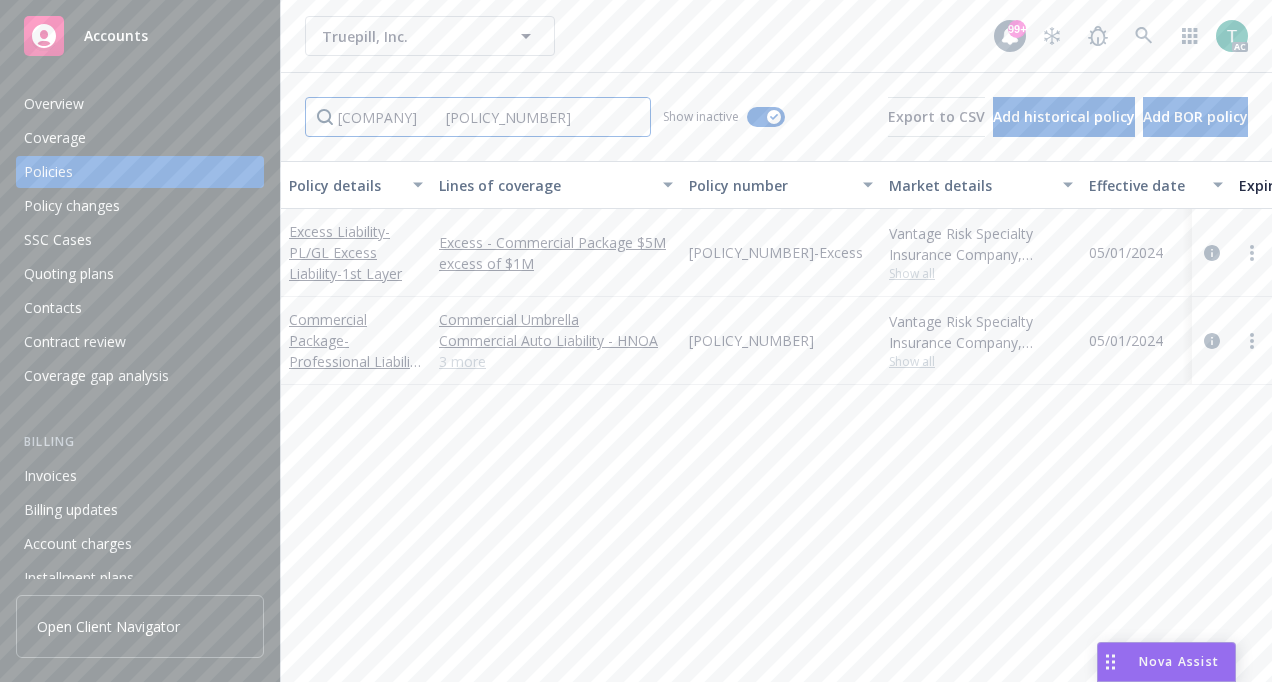 click on "[COMPANY]  	   [POLICY_NUMBER]" at bounding box center [478, 117] 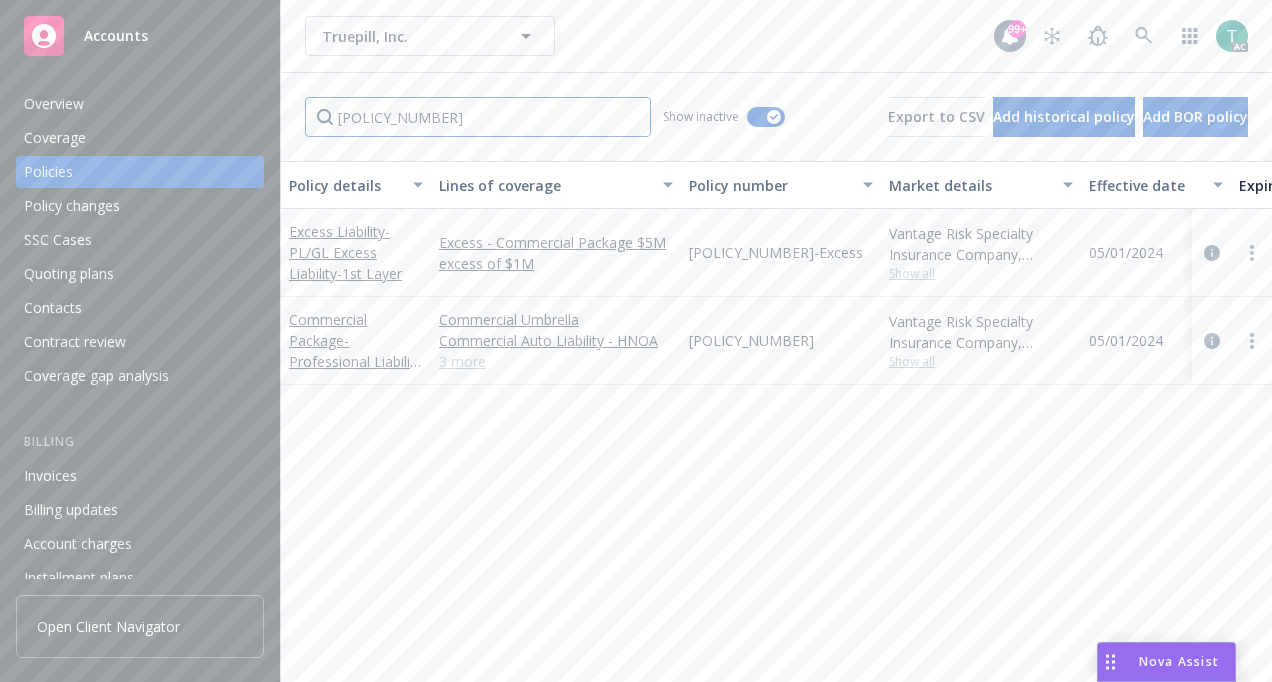 click on "[POLICY_NUMBER]" at bounding box center (478, 117) 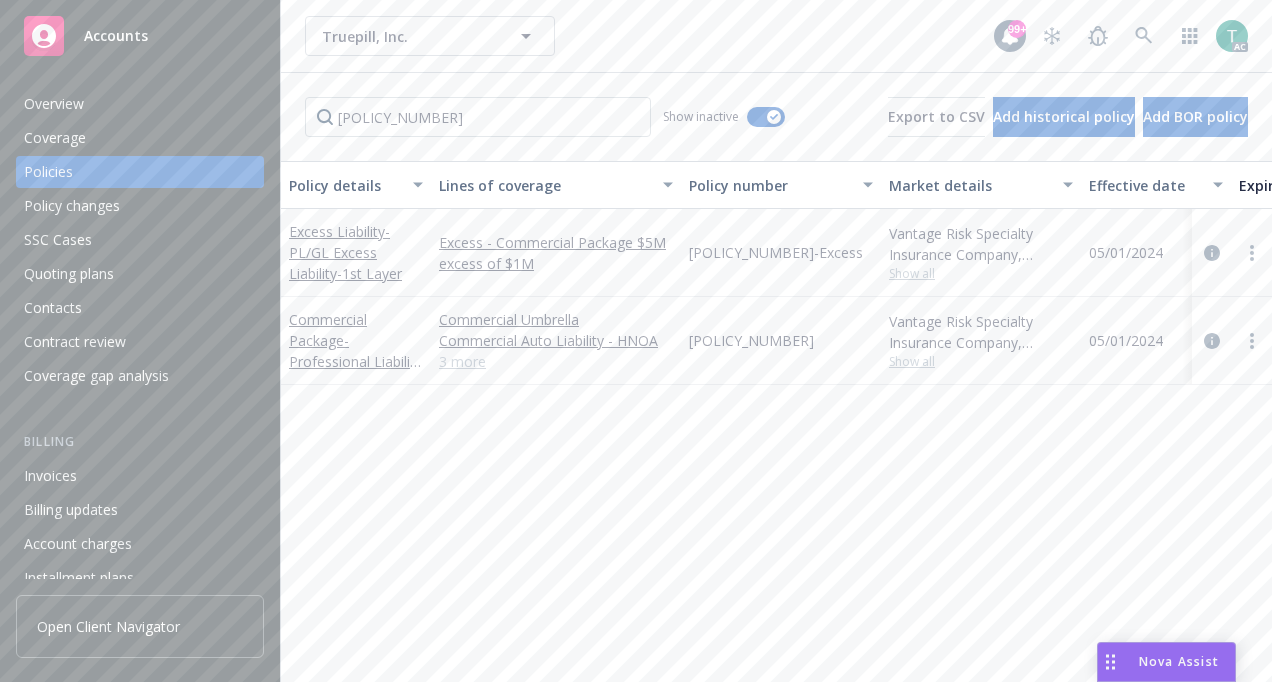 click on "Truepill, Inc." at bounding box center [649, 36] 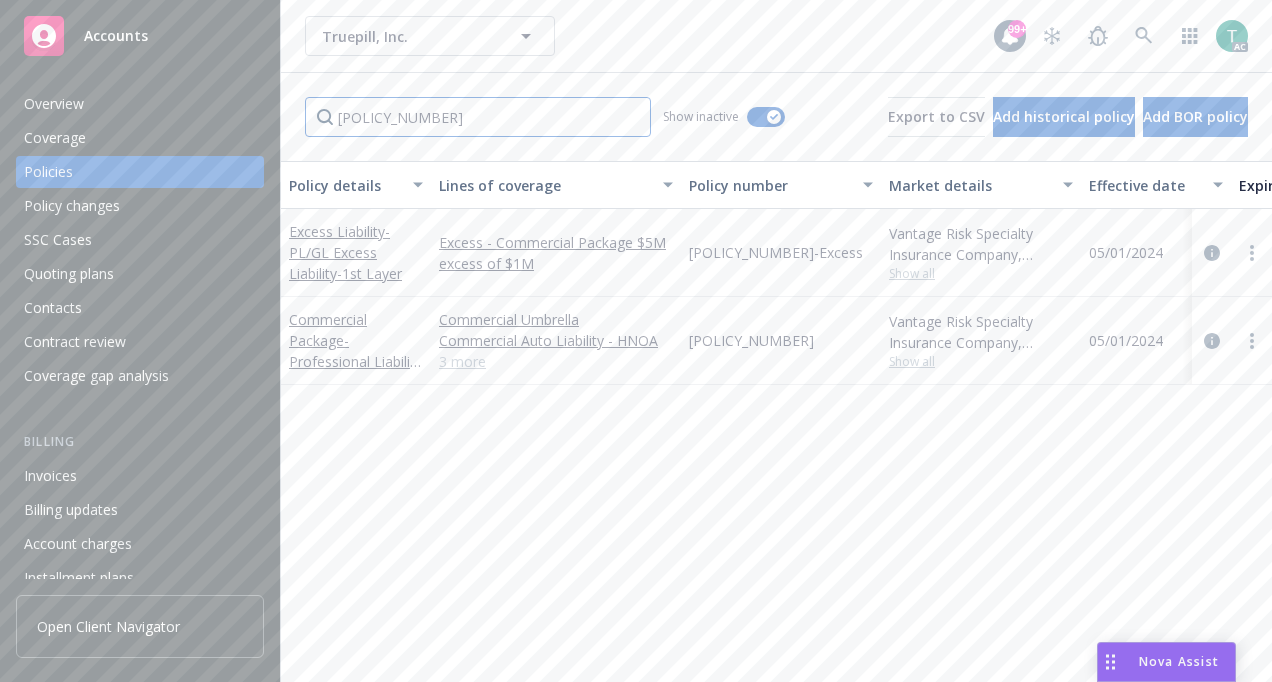 click on "[POLICY_NUMBER]" at bounding box center (478, 117) 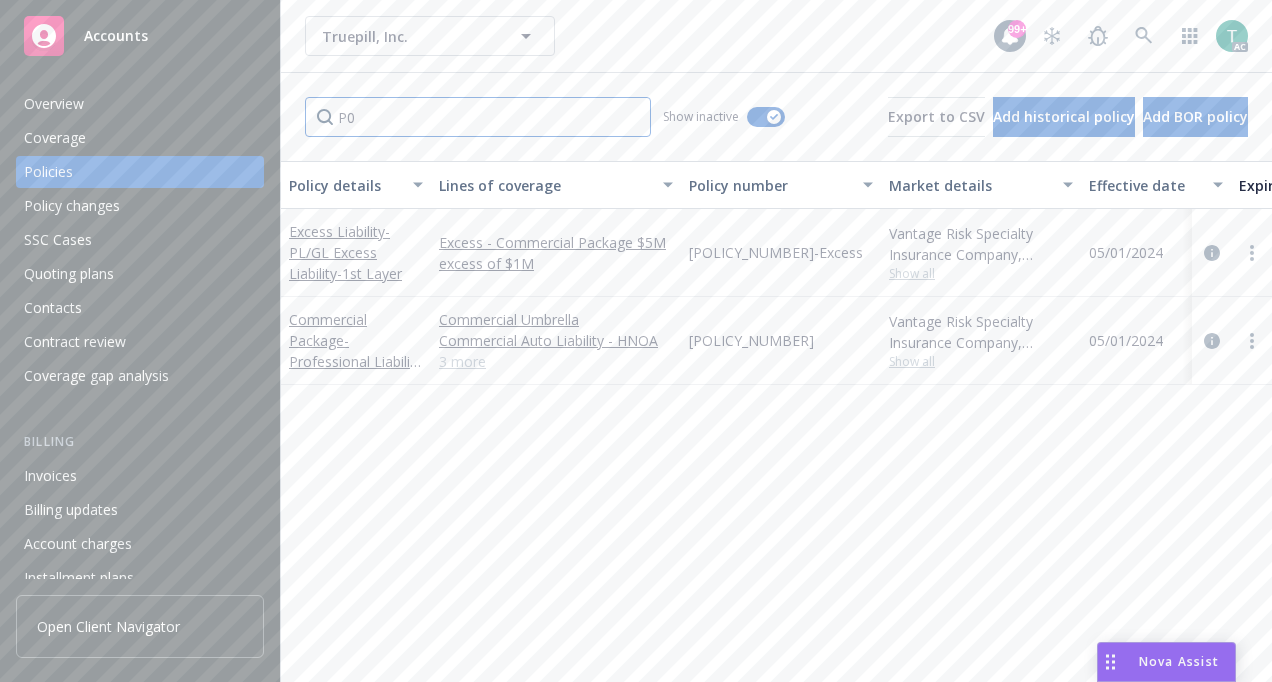 type on "P" 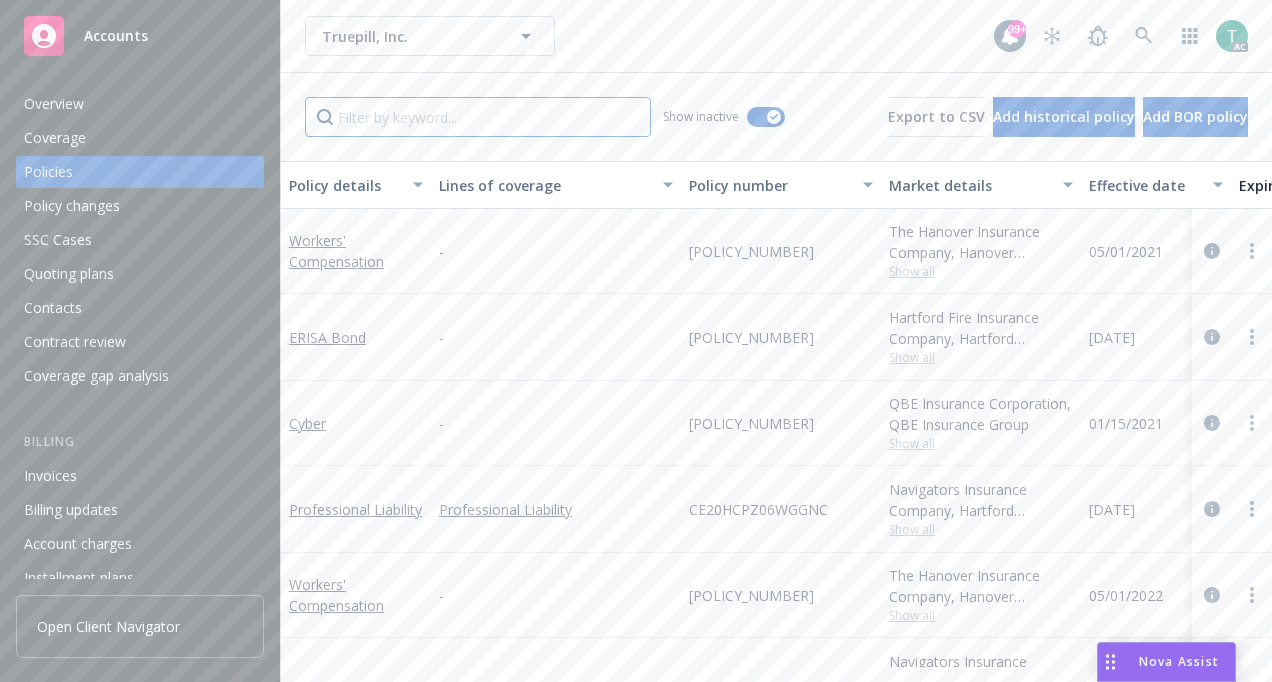 paste on "[COMPANY]	 [POLICY_NUMBER]	 [EMAIL]" 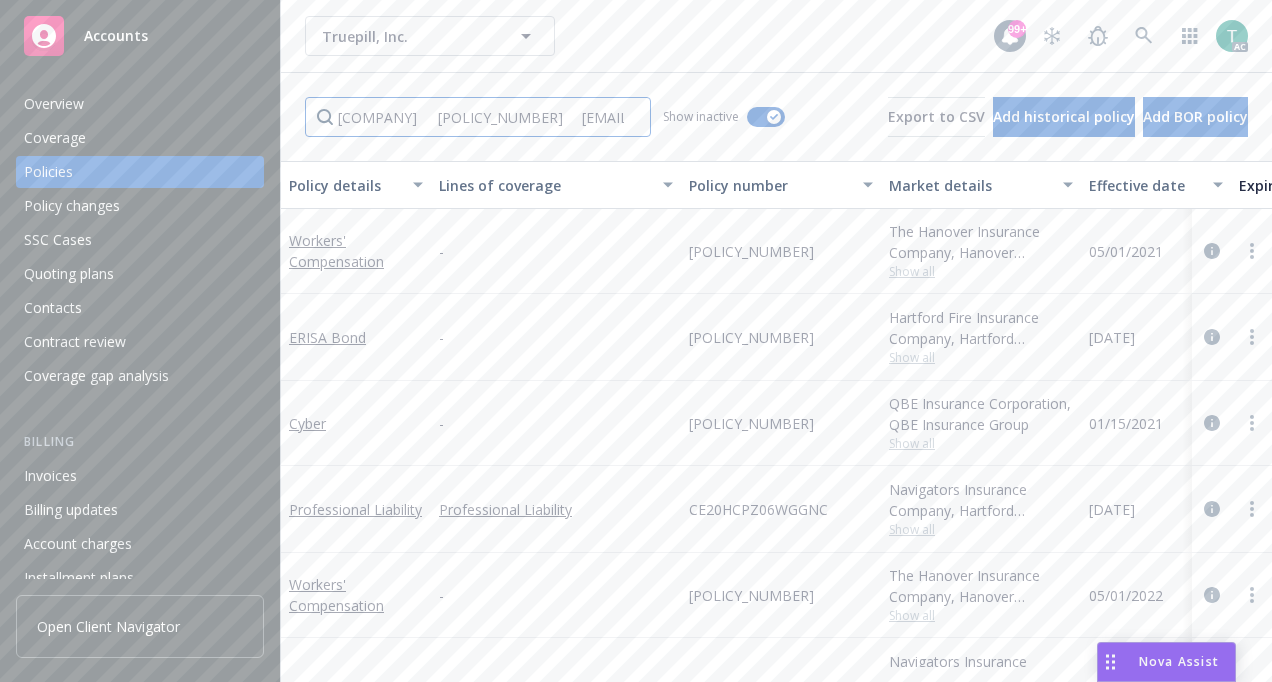 scroll, scrollTop: 0, scrollLeft: 64, axis: horizontal 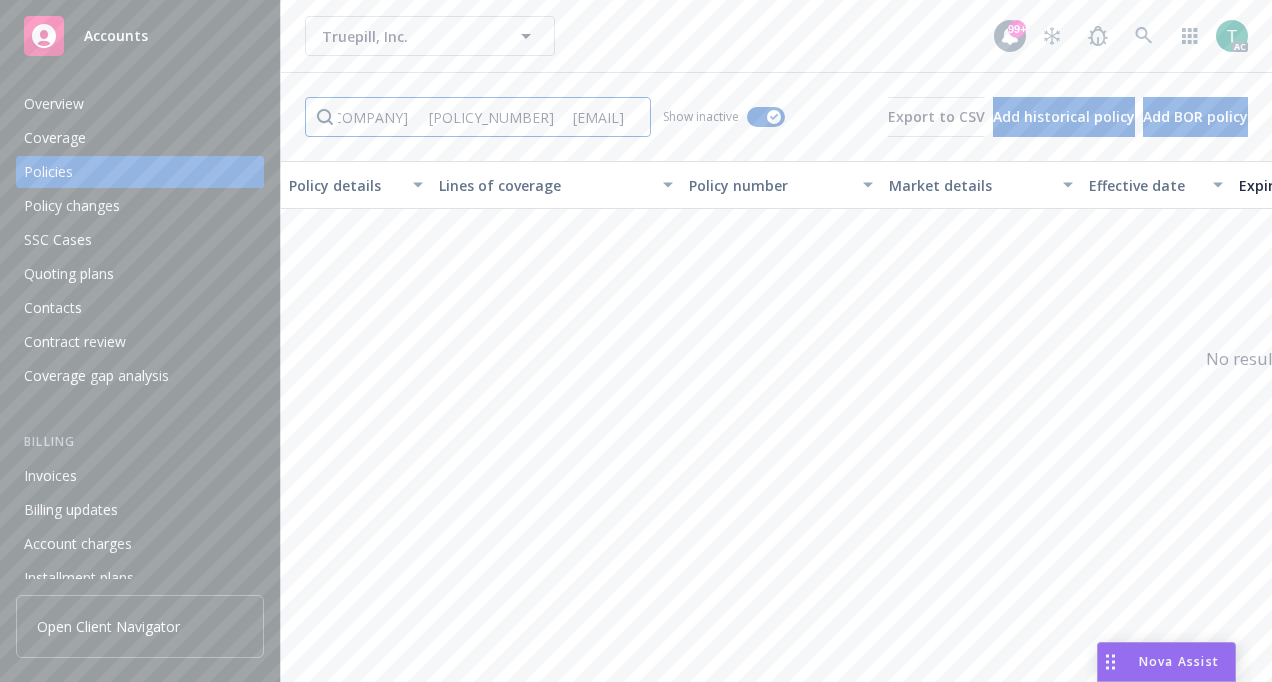 drag, startPoint x: 465, startPoint y: 115, endPoint x: 692, endPoint y: 164, distance: 232.22833 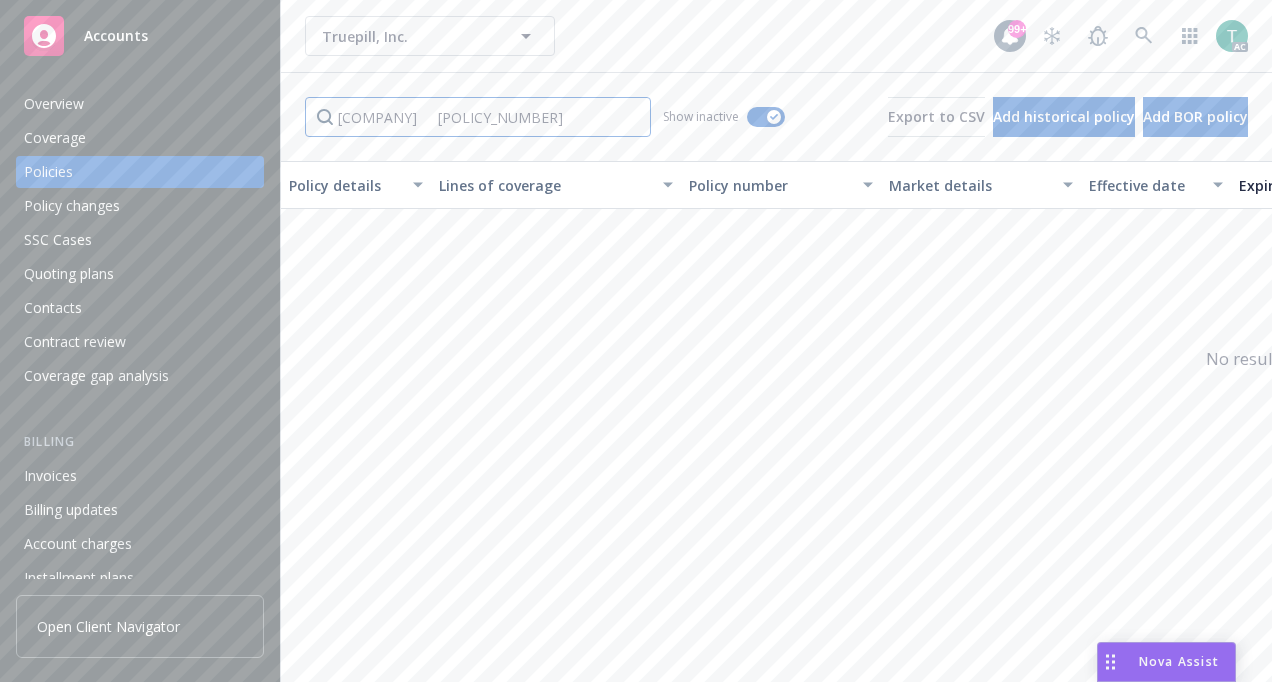 scroll, scrollTop: 0, scrollLeft: 0, axis: both 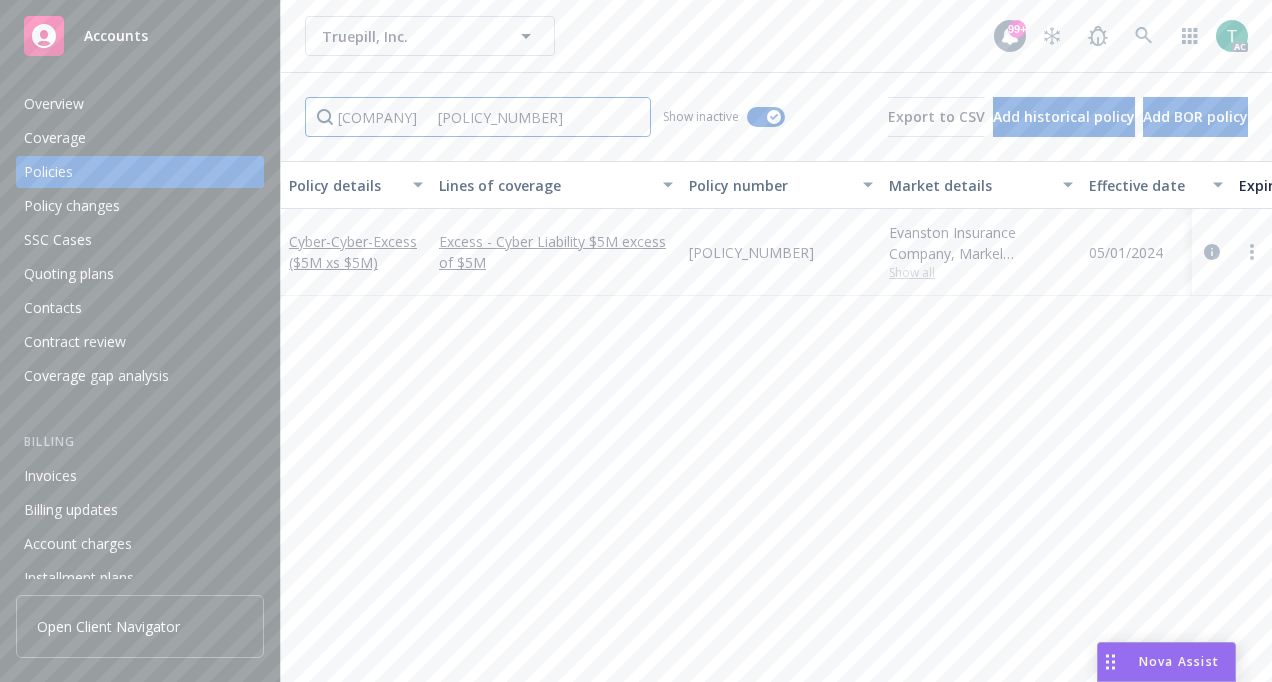 click on "[COMPANY]	 [POLICY_NUMBER]" at bounding box center (478, 117) 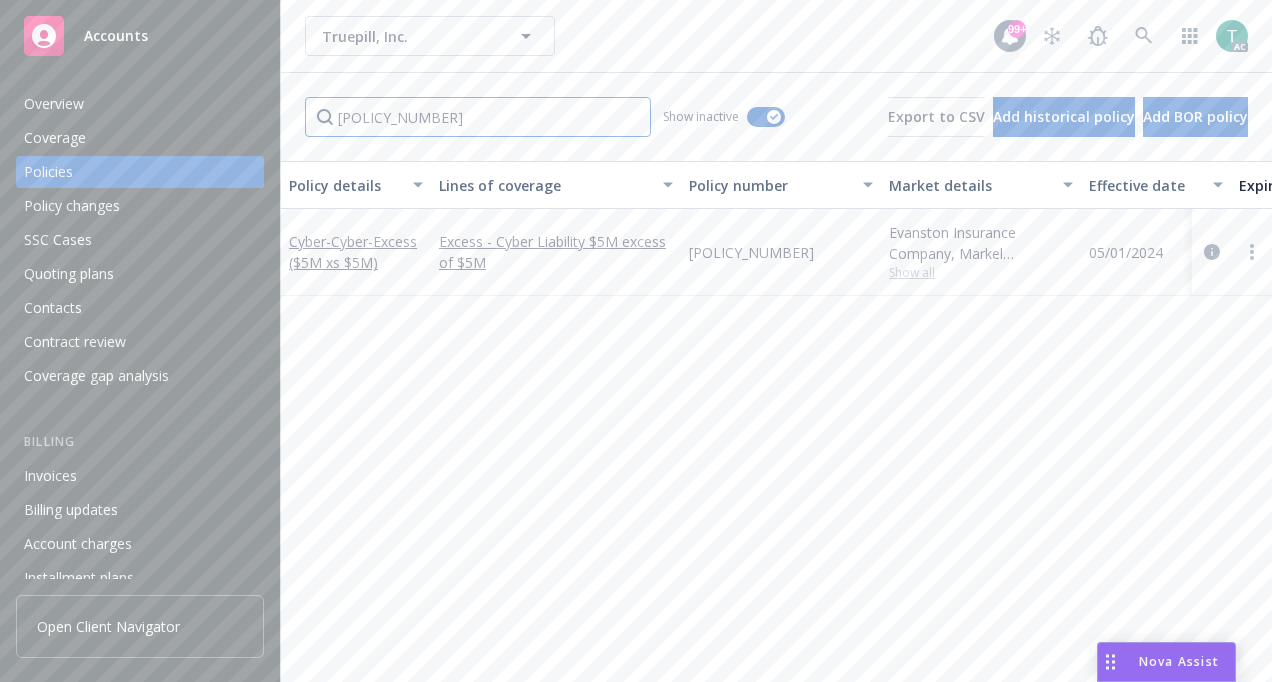 click on "[POLICY_NUMBER]" at bounding box center (478, 117) 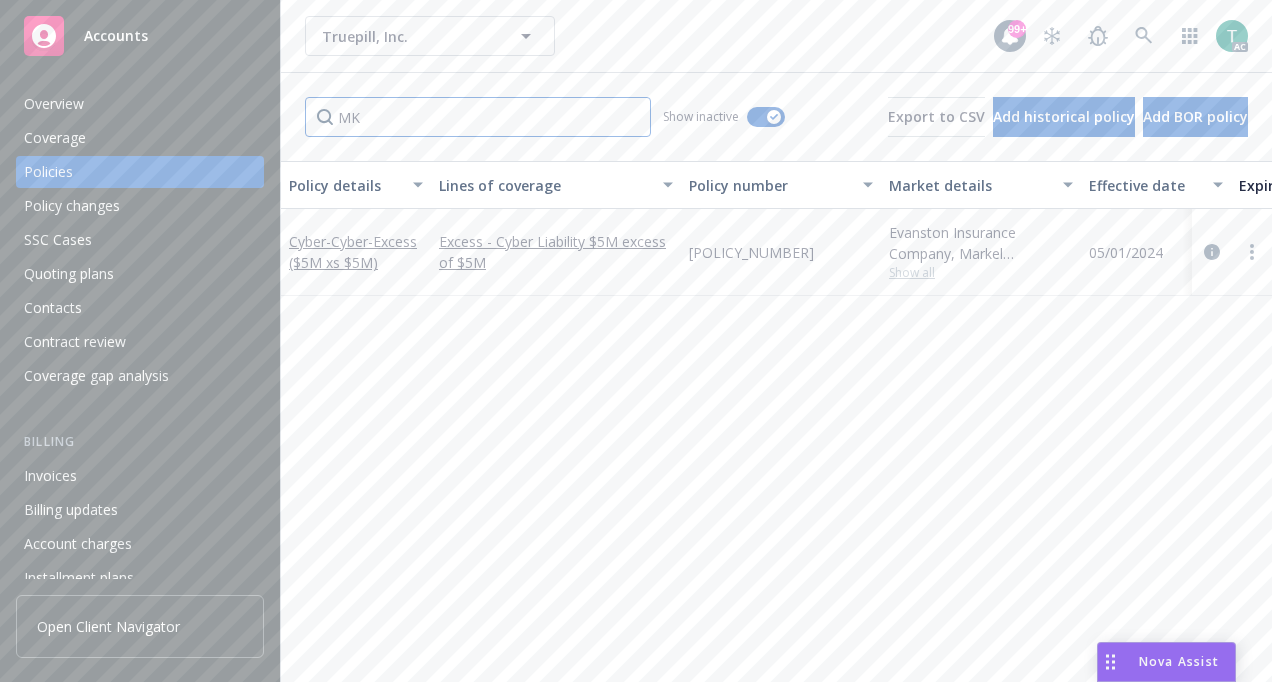 type on "M" 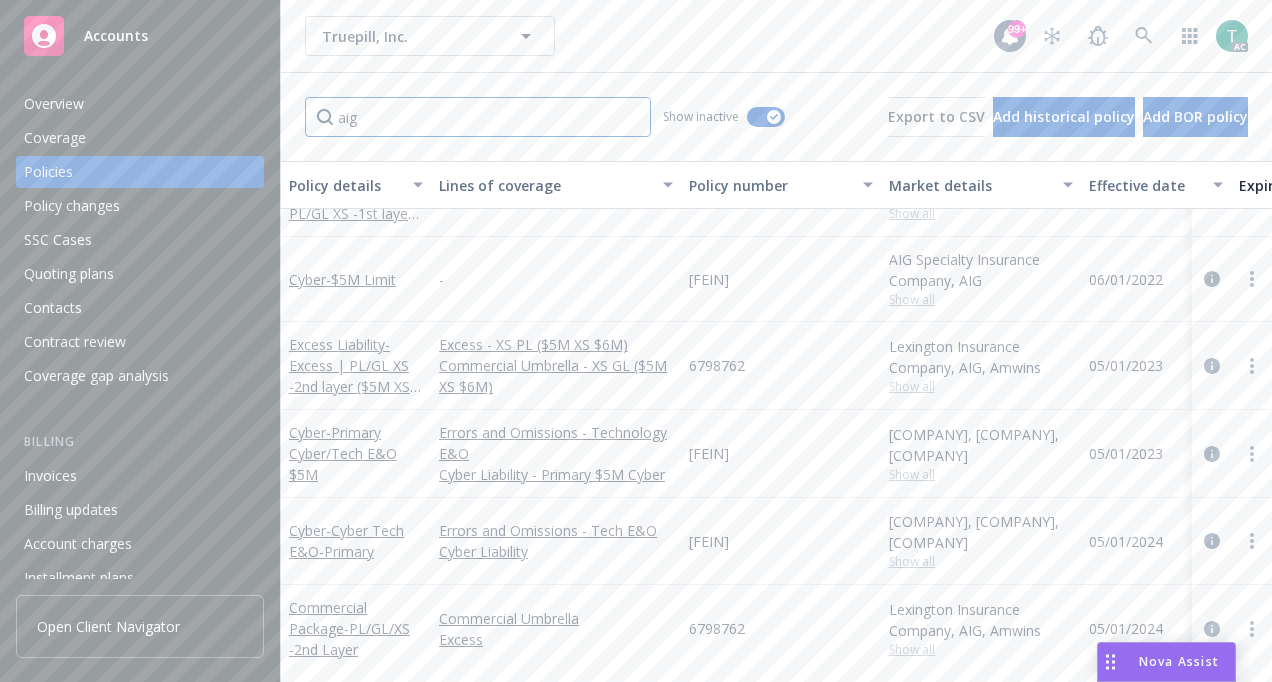 scroll, scrollTop: 79, scrollLeft: 0, axis: vertical 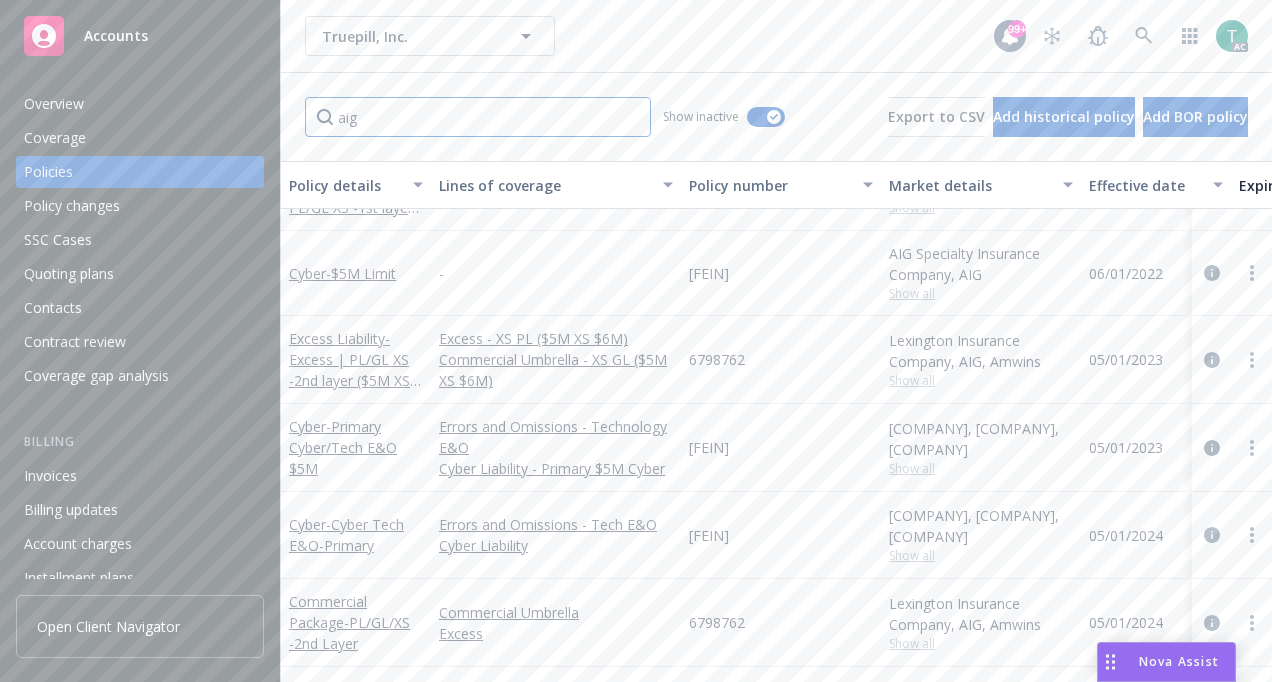type on "aig" 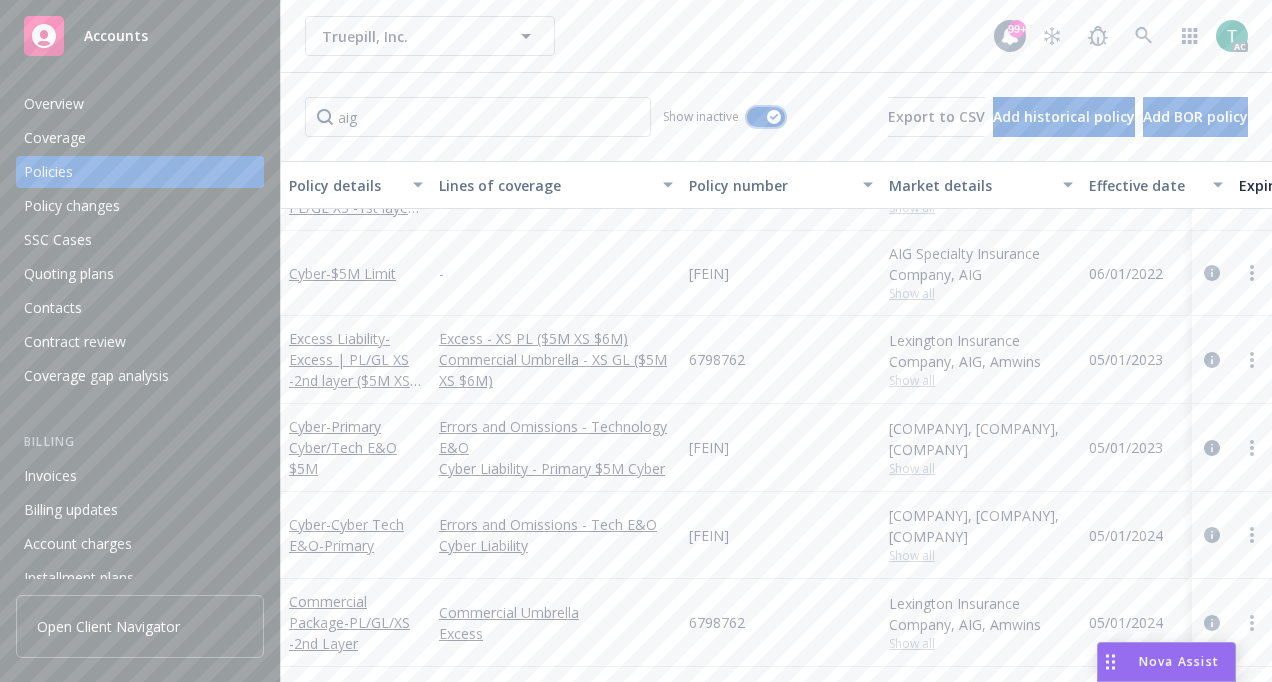 click at bounding box center [766, 117] 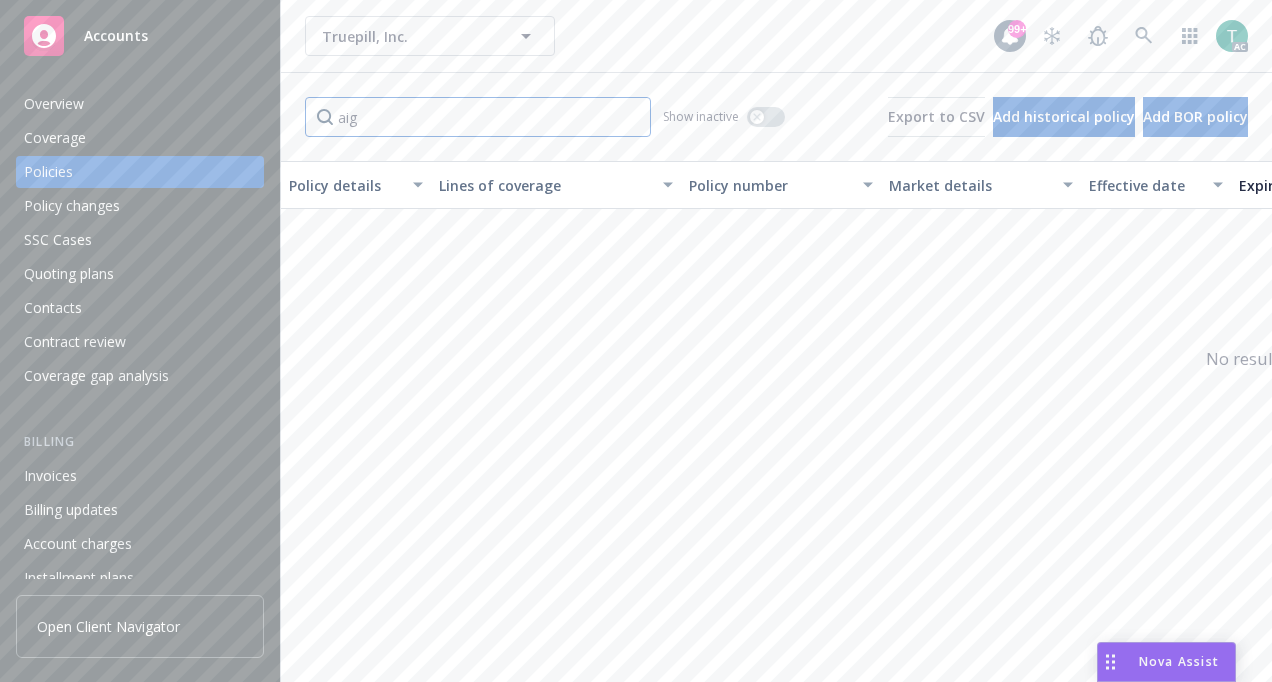 drag, startPoint x: 501, startPoint y: 126, endPoint x: 242, endPoint y: 175, distance: 263.5944 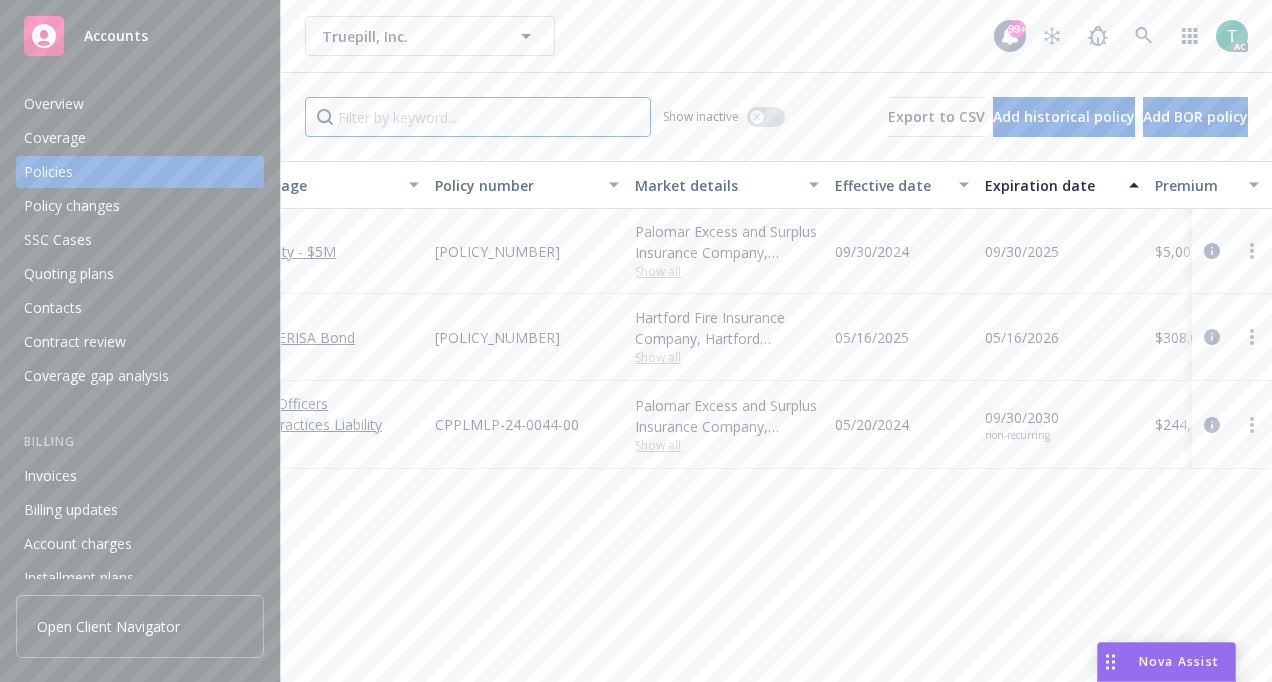 scroll, scrollTop: 0, scrollLeft: 0, axis: both 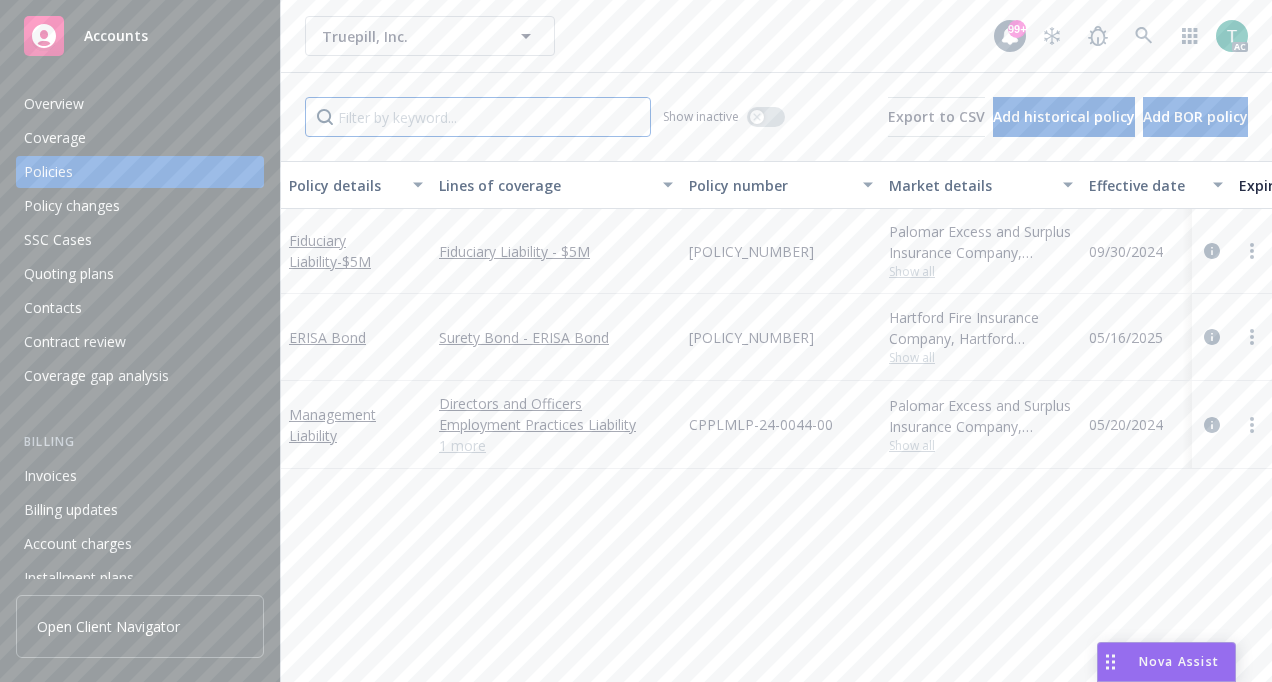 type 